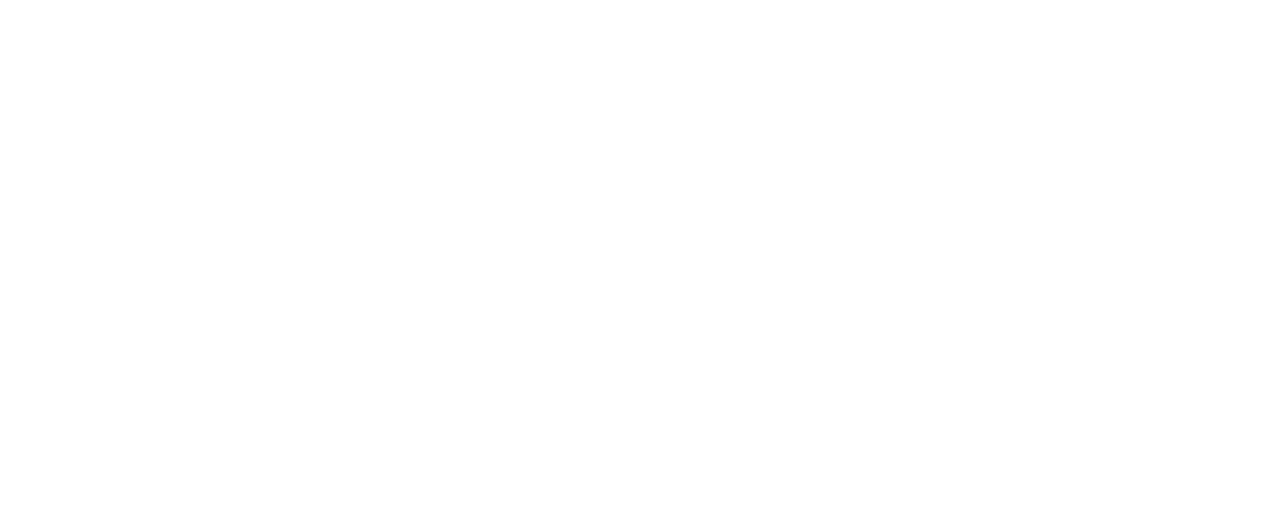 scroll, scrollTop: 0, scrollLeft: 0, axis: both 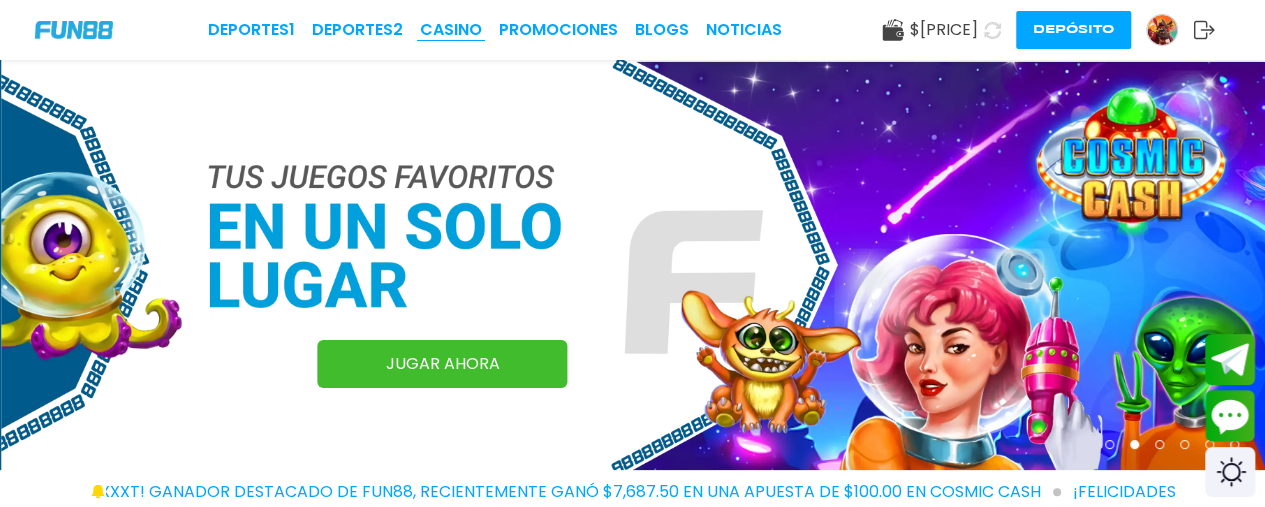 click on "CASINO" at bounding box center [451, 30] 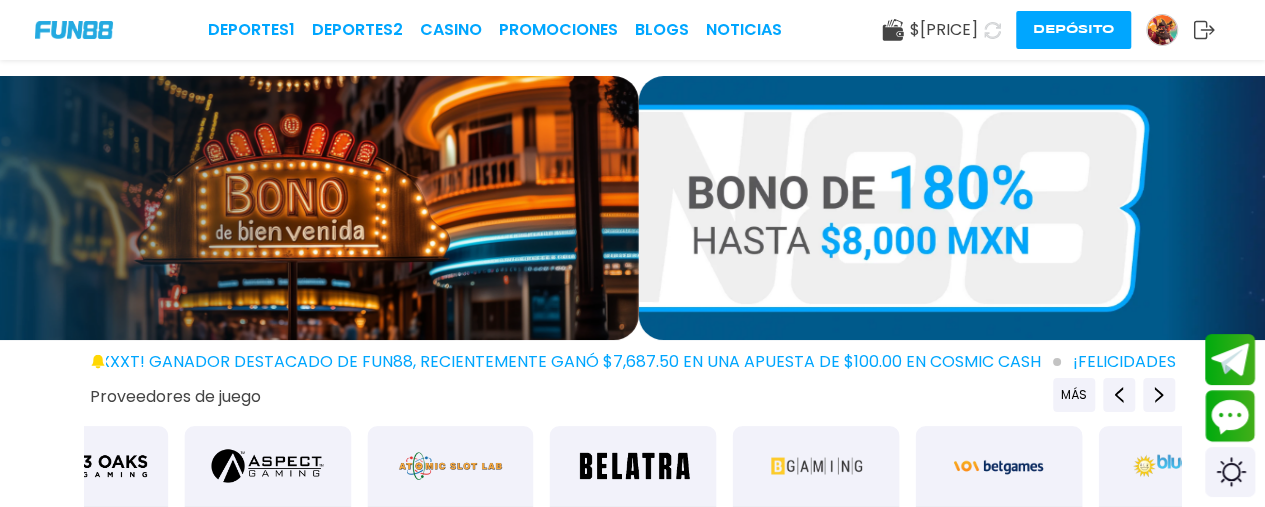 click at bounding box center [210, 603] 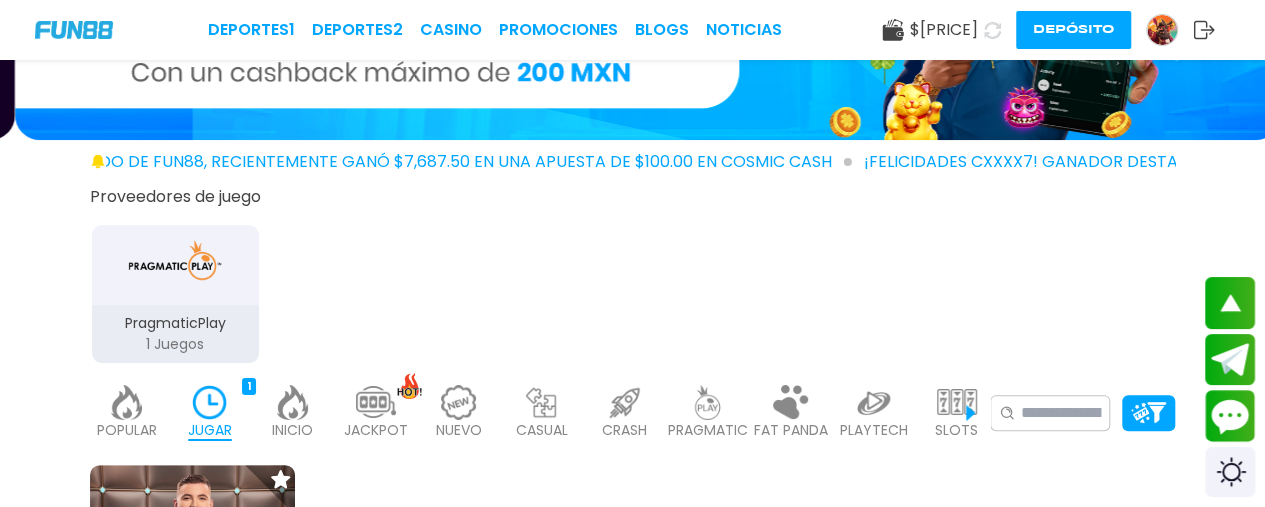 scroll, scrollTop: 400, scrollLeft: 0, axis: vertical 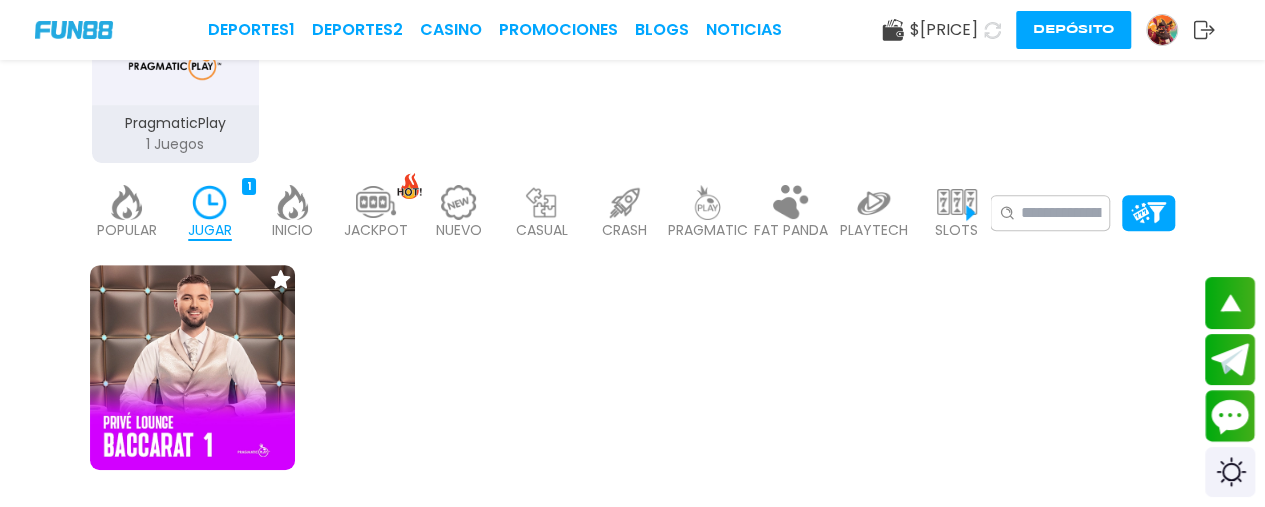 click at bounding box center (625, 202) 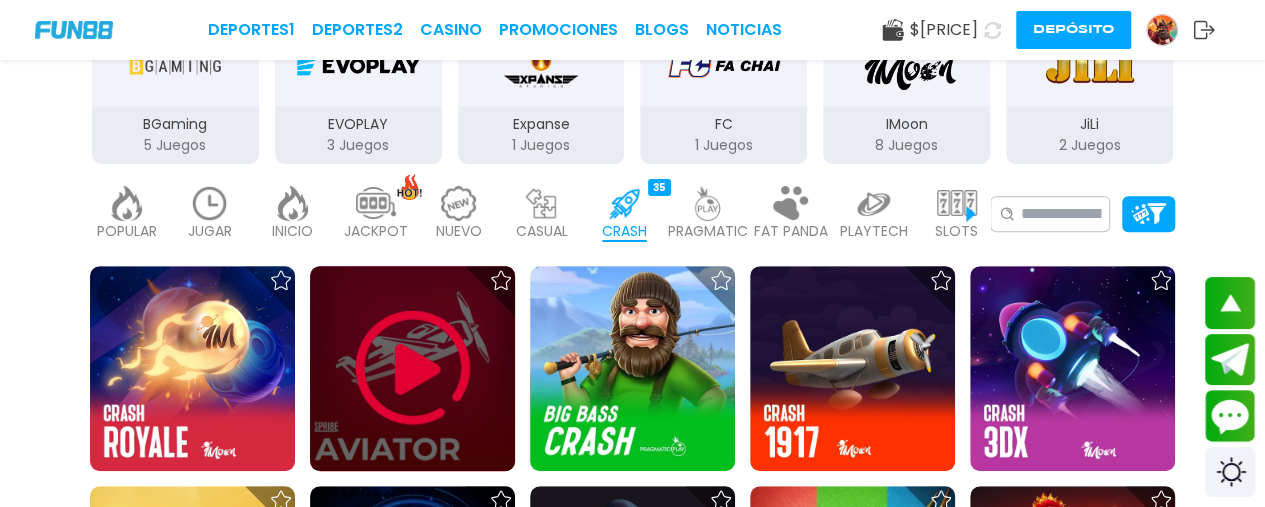 click at bounding box center [413, 368] 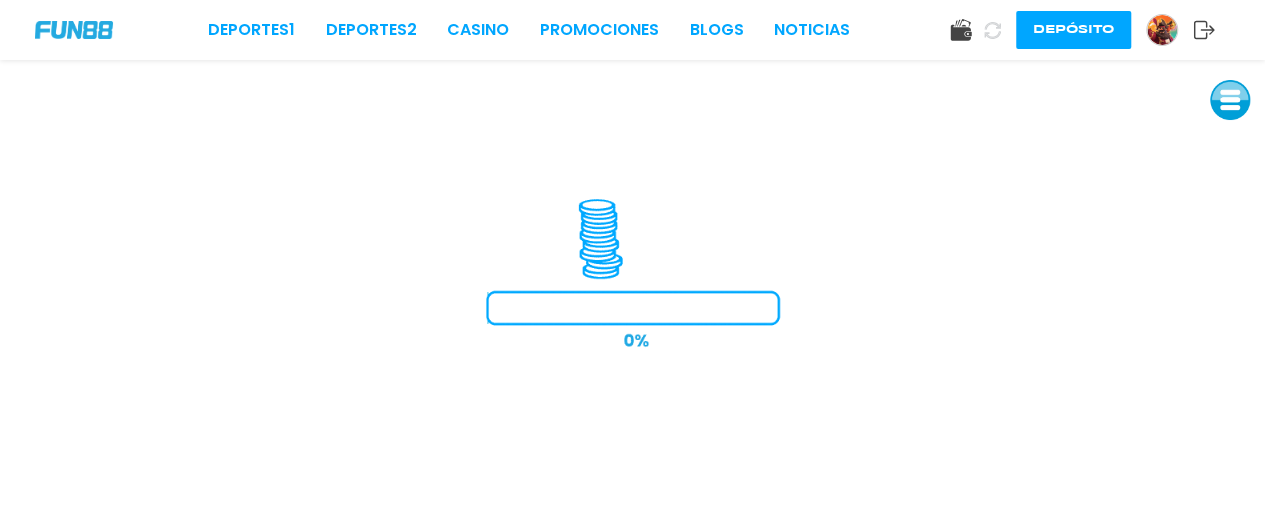 scroll, scrollTop: 0, scrollLeft: 0, axis: both 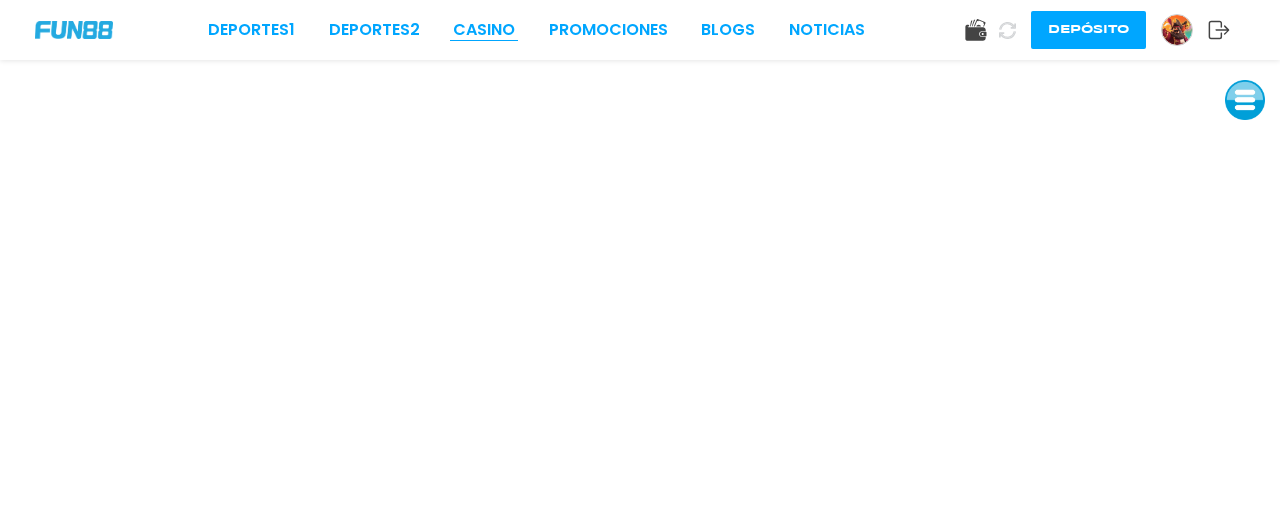 click on "CASINO" at bounding box center (484, 30) 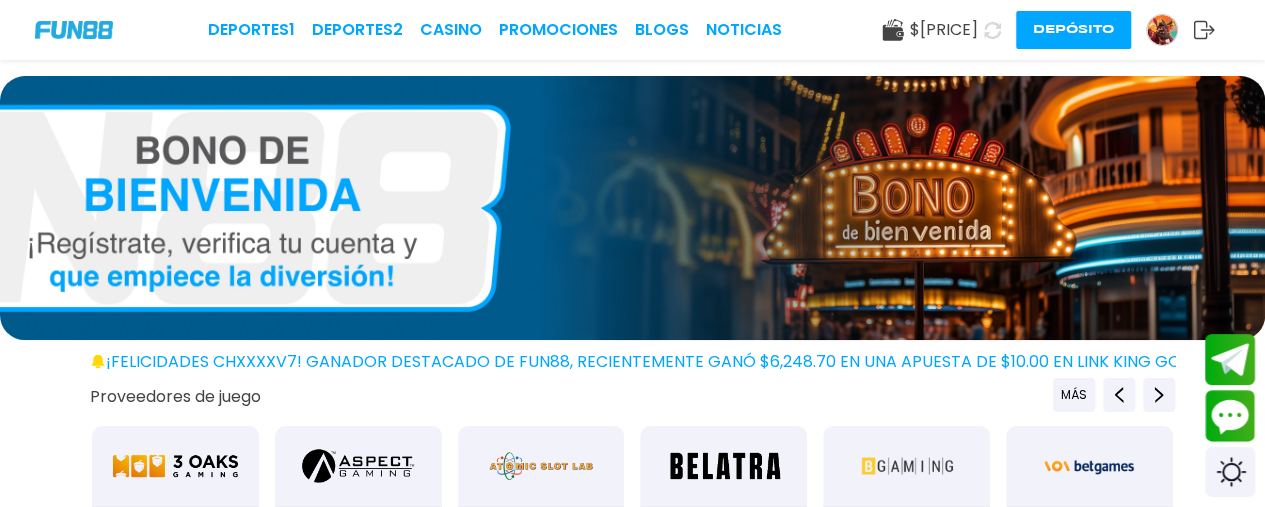 click on "$ [PRICE]" at bounding box center [930, 30] 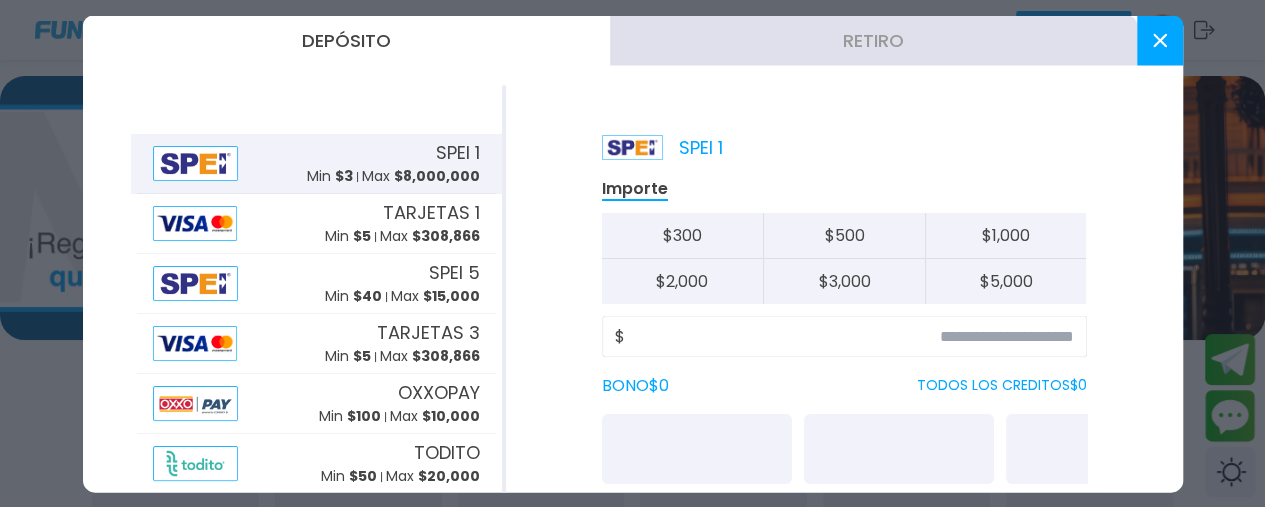 click 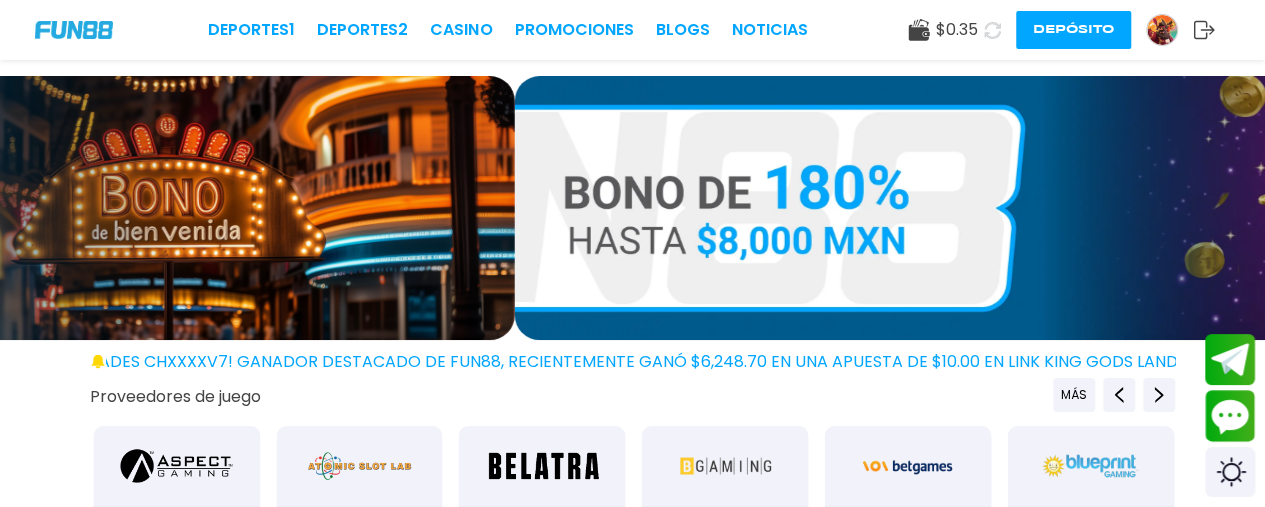 click at bounding box center (1162, 30) 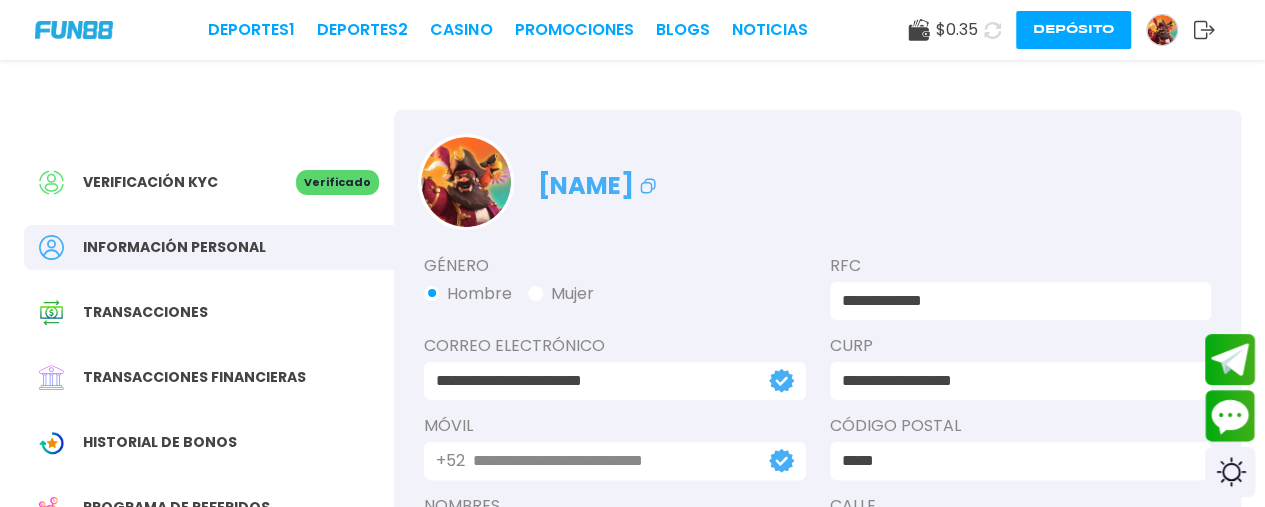 scroll, scrollTop: 100, scrollLeft: 0, axis: vertical 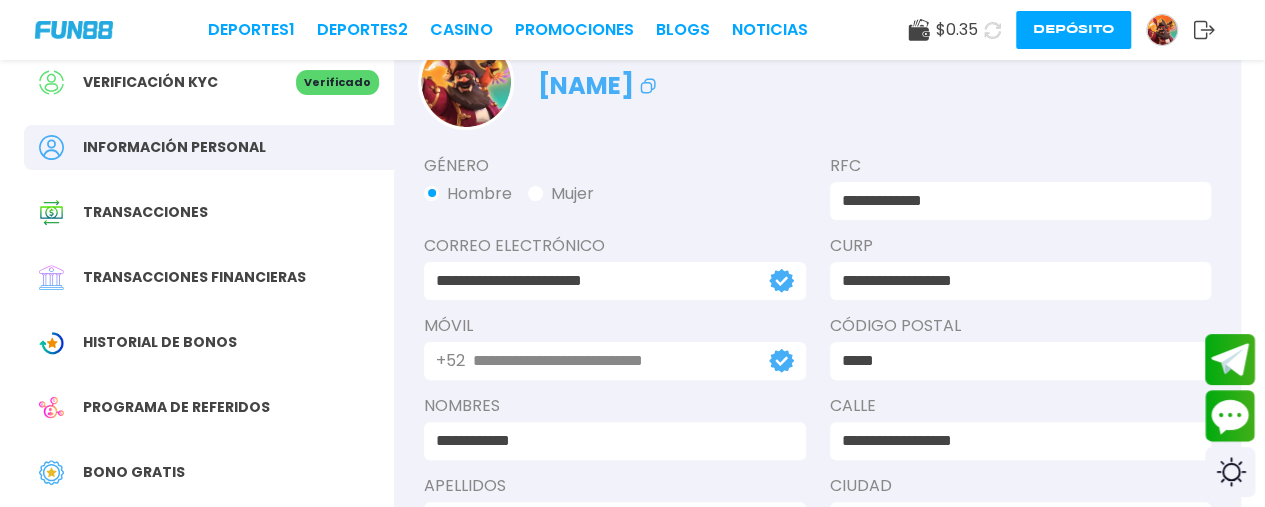click on "Historial de Bonos" at bounding box center [160, 342] 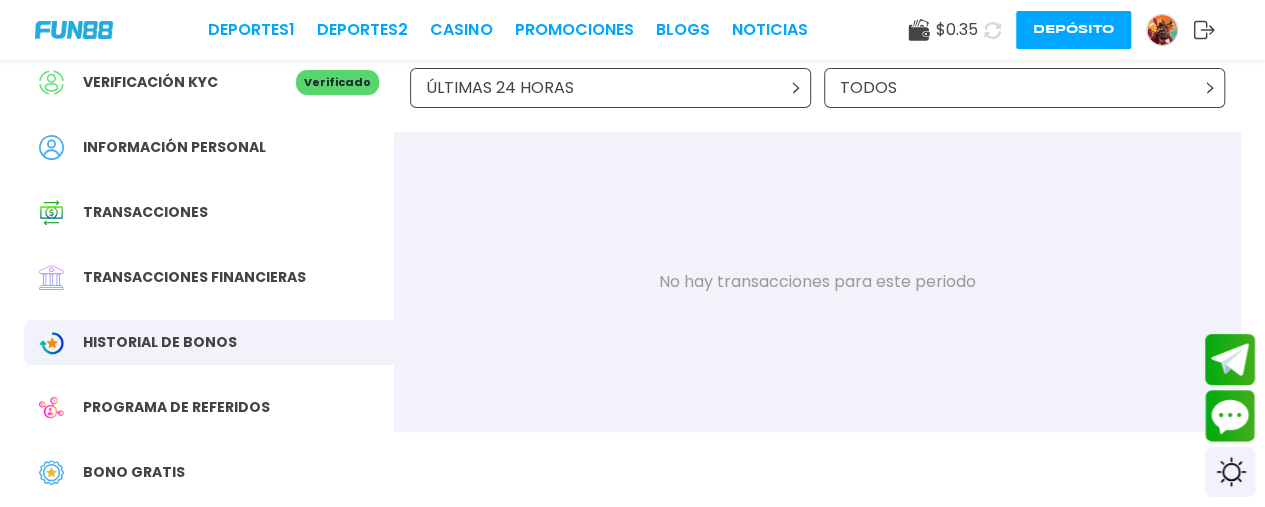 scroll, scrollTop: 200, scrollLeft: 0, axis: vertical 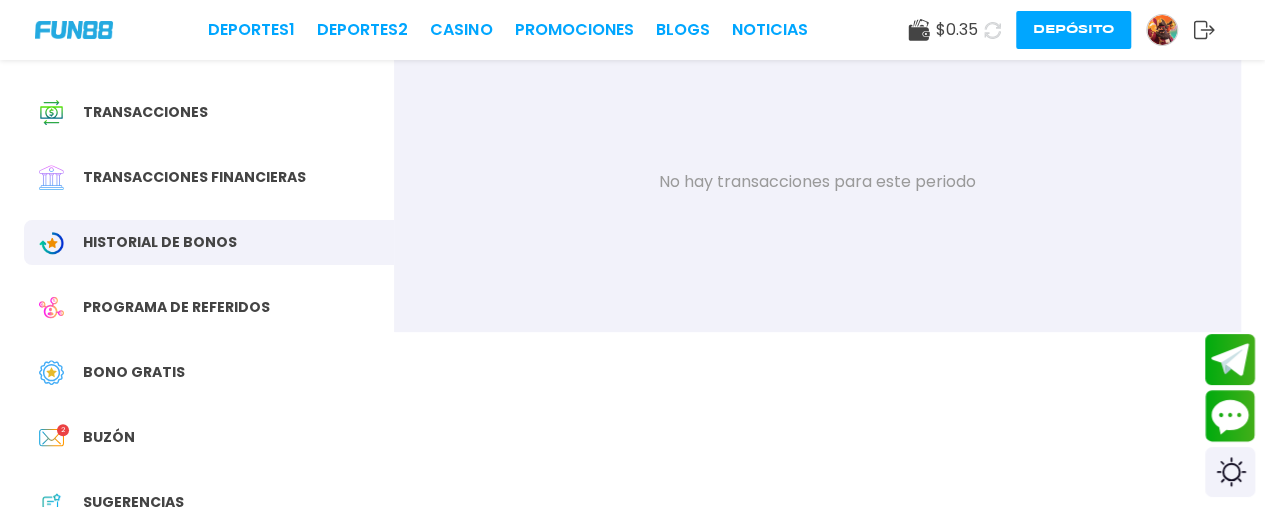 click on "Bono Gratis" at bounding box center (134, 372) 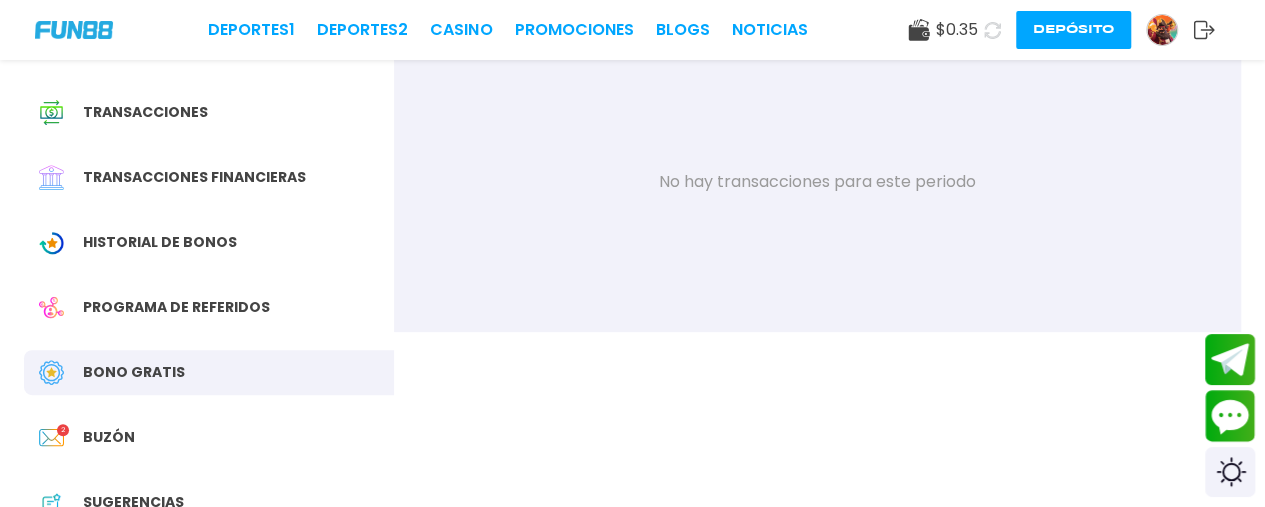 scroll, scrollTop: 0, scrollLeft: 0, axis: both 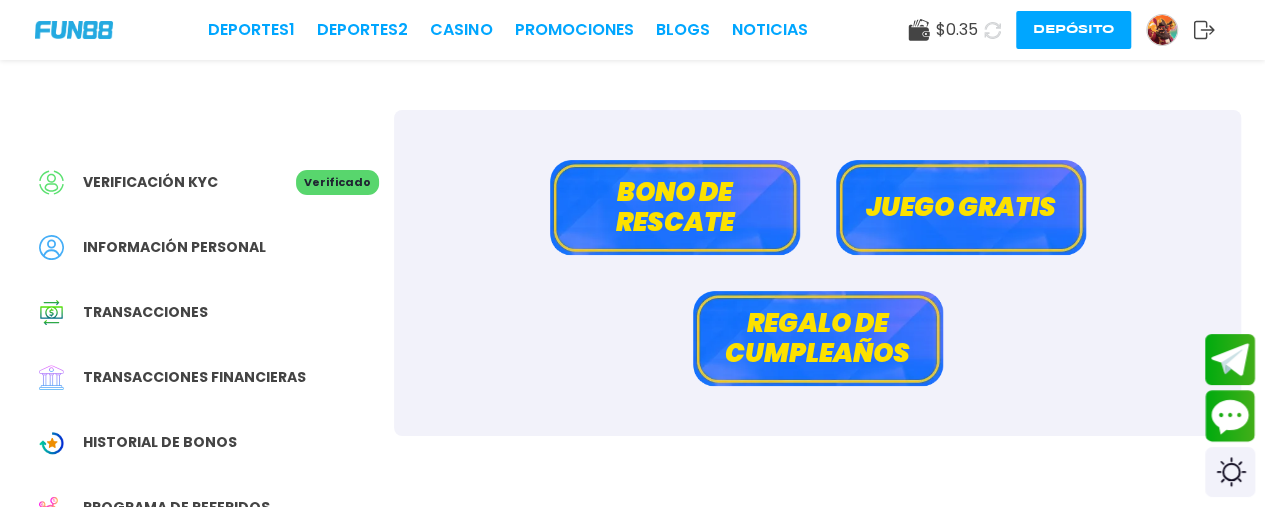 click on "Bono de rescate" at bounding box center [675, 207] 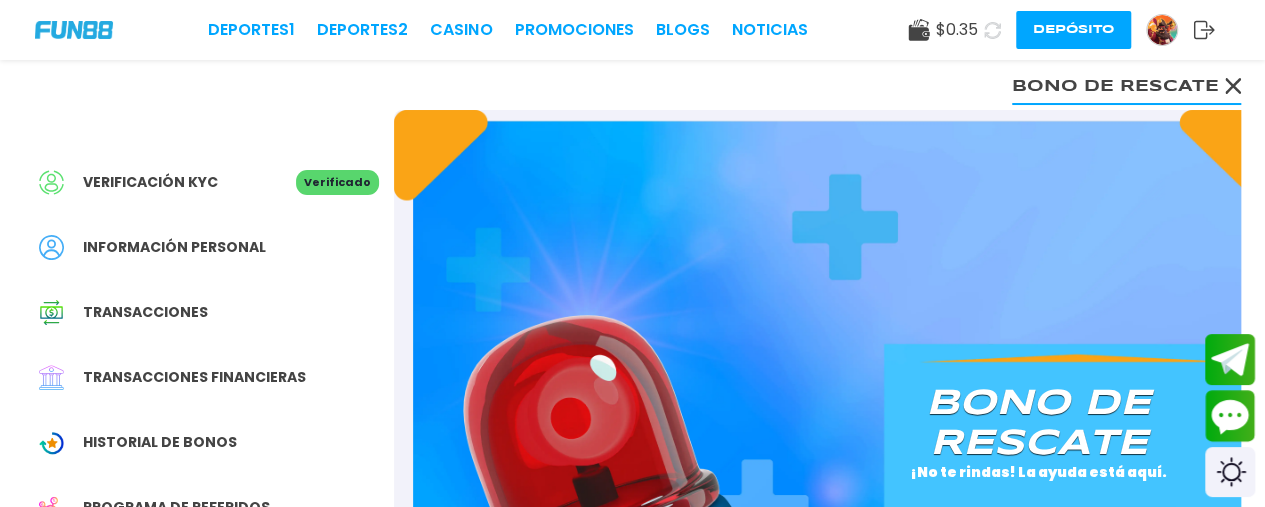 scroll, scrollTop: 100, scrollLeft: 0, axis: vertical 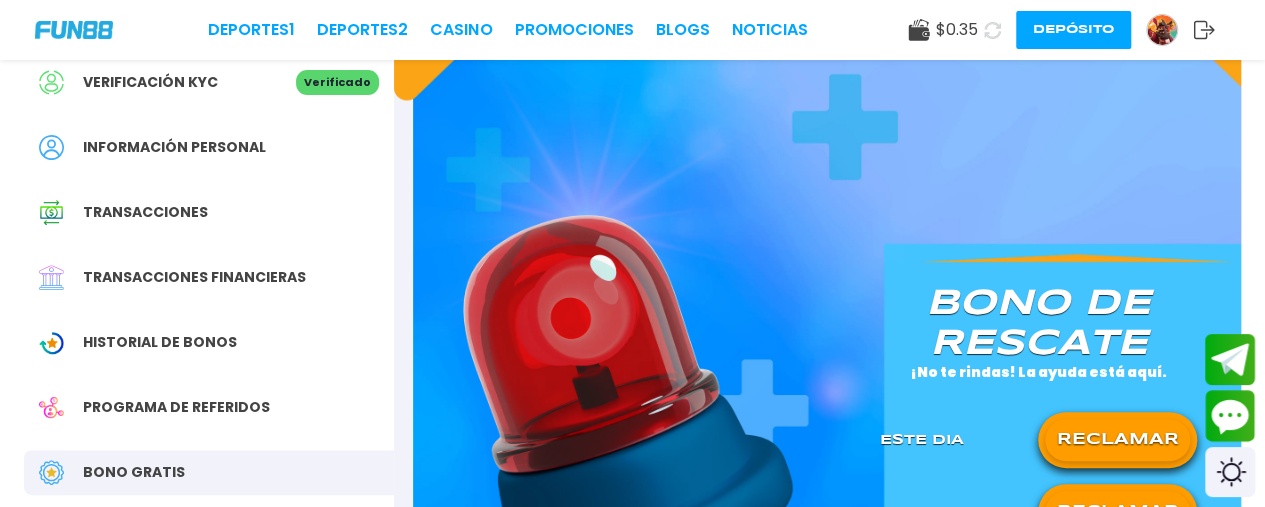 click on "RECLAMAR" at bounding box center (1117, 440) 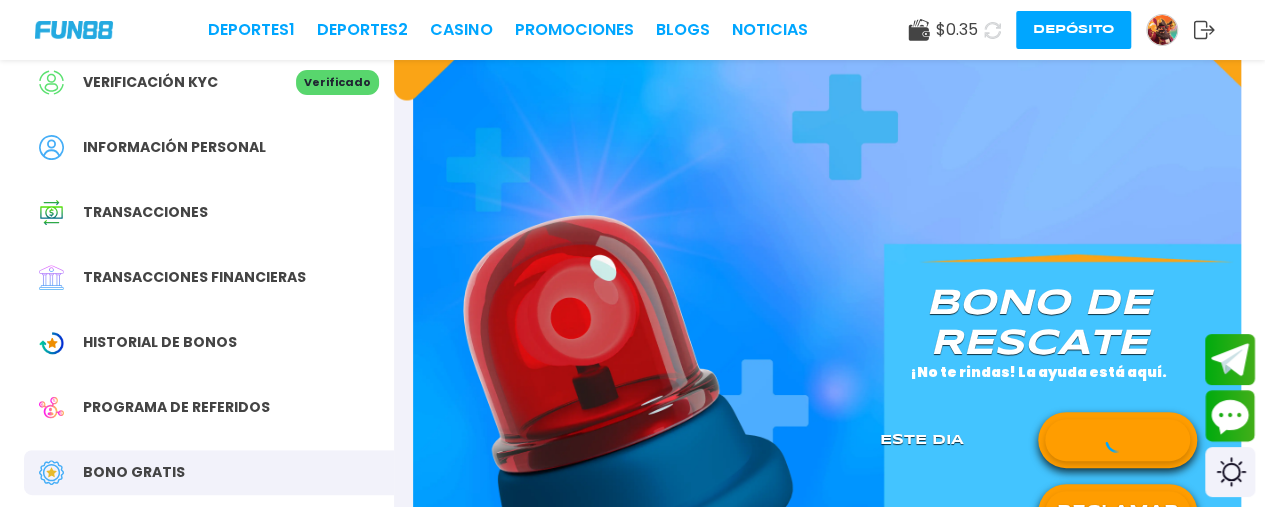 drag, startPoint x: 1064, startPoint y: 391, endPoint x: 915, endPoint y: 408, distance: 149.96666 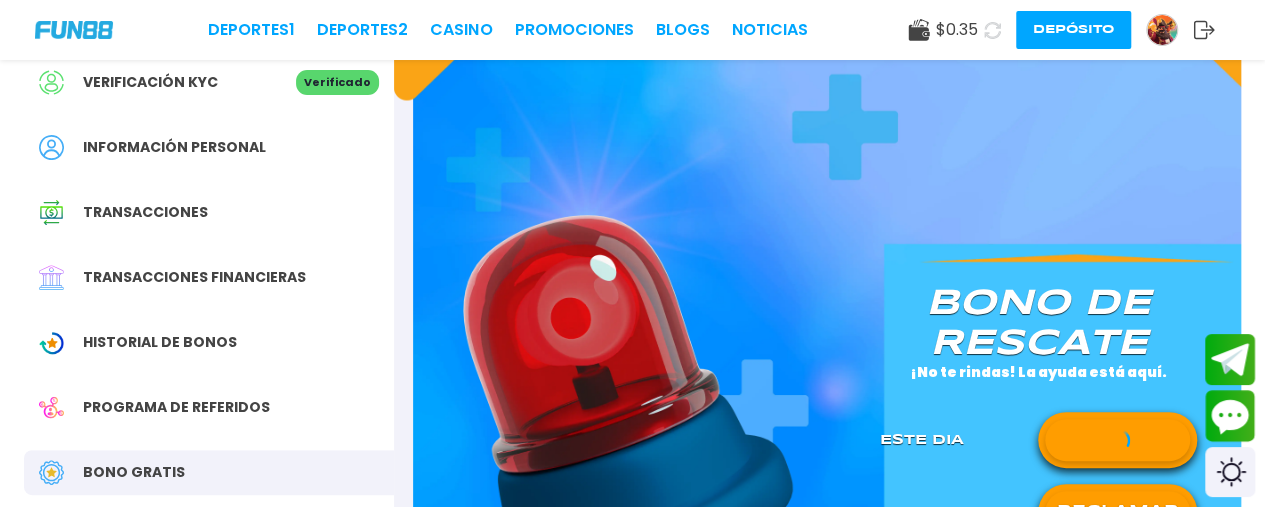 click on "Bono de rescate ¡No te rindas! La ayuda está aquí. Este Dia Ayer RECLAMAR" at bounding box center (1038, 399) 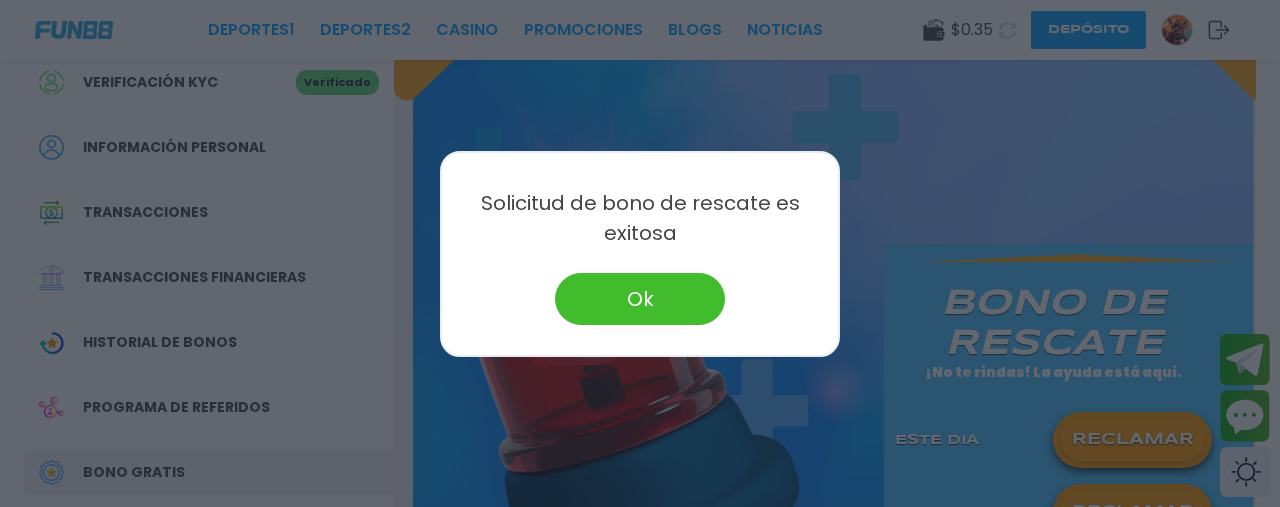 click on "Ok" at bounding box center [640, 299] 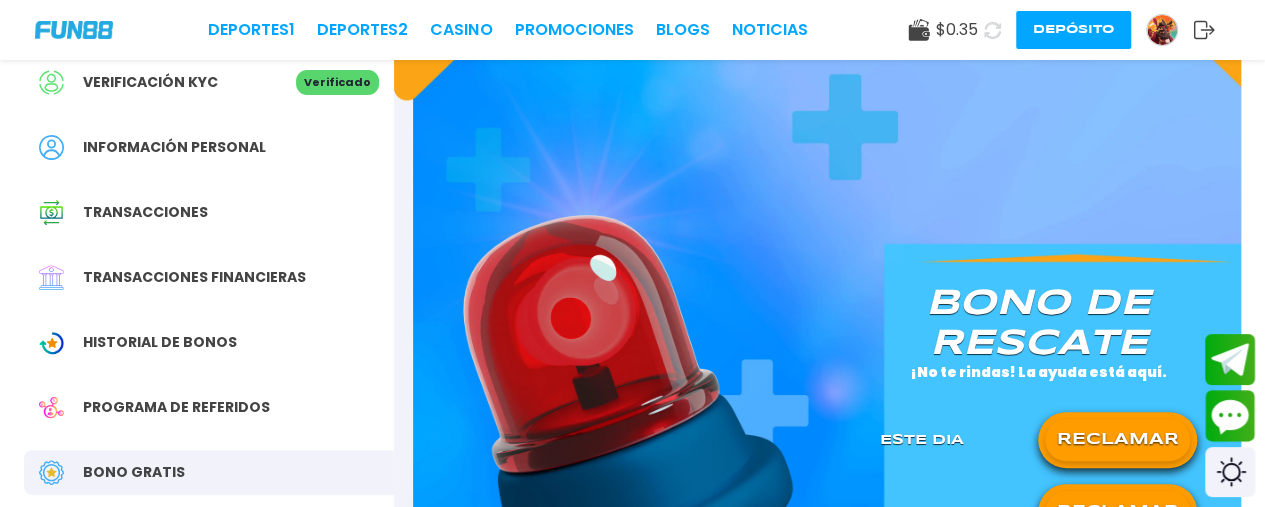 click 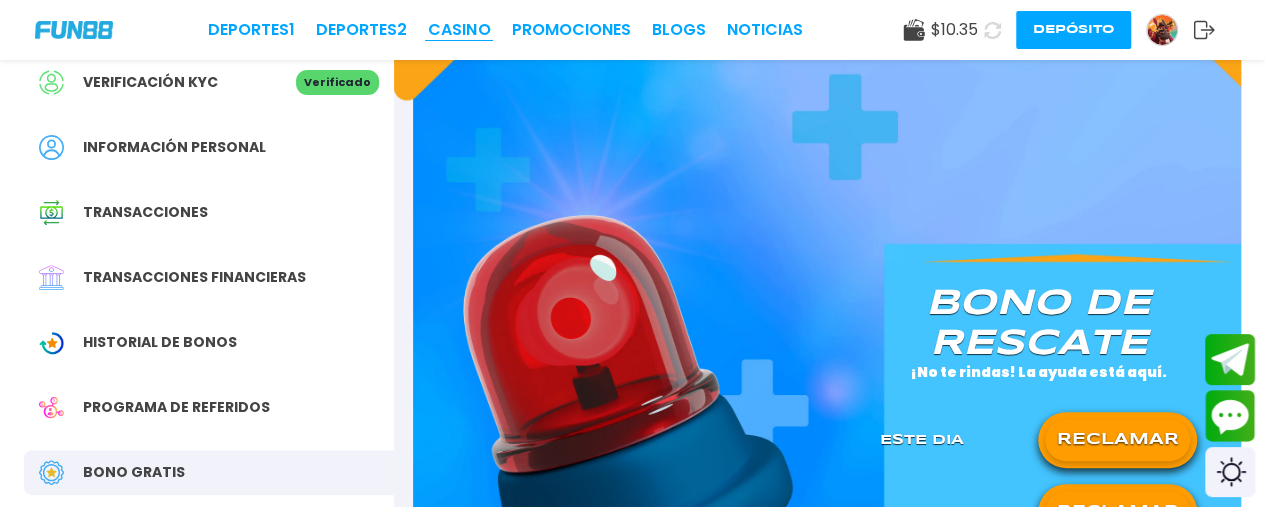 click on "CASINO" at bounding box center (459, 30) 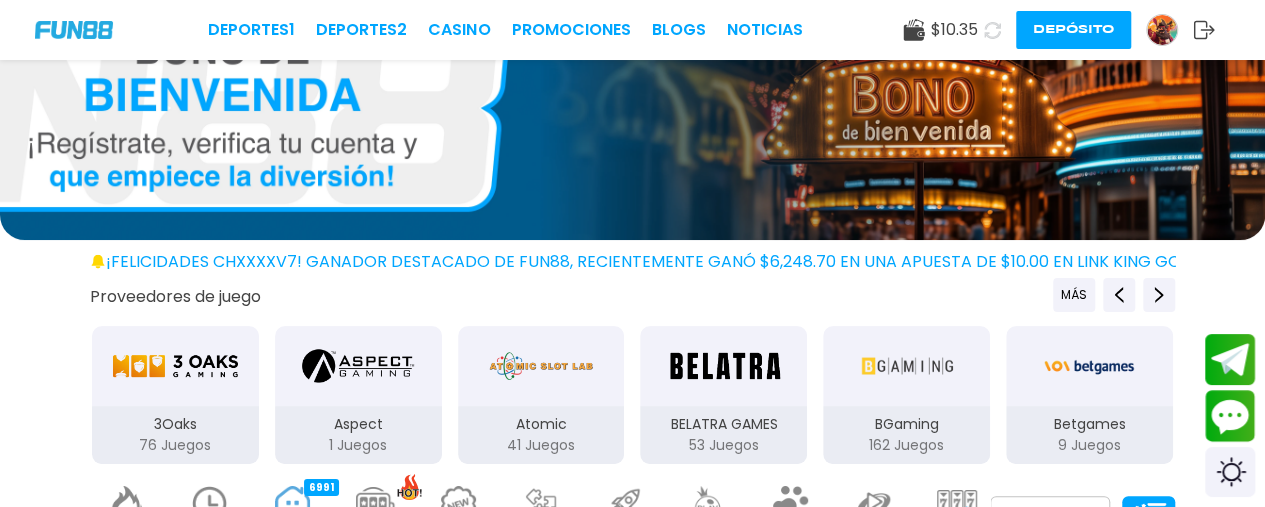 scroll, scrollTop: 300, scrollLeft: 0, axis: vertical 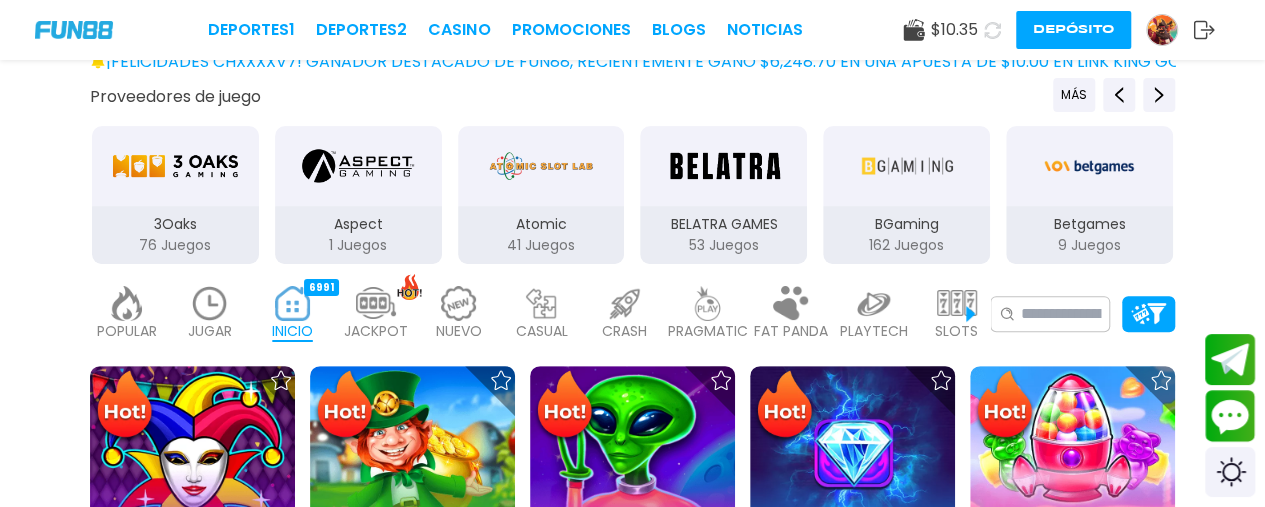 click on "JUGAR" at bounding box center [210, 331] 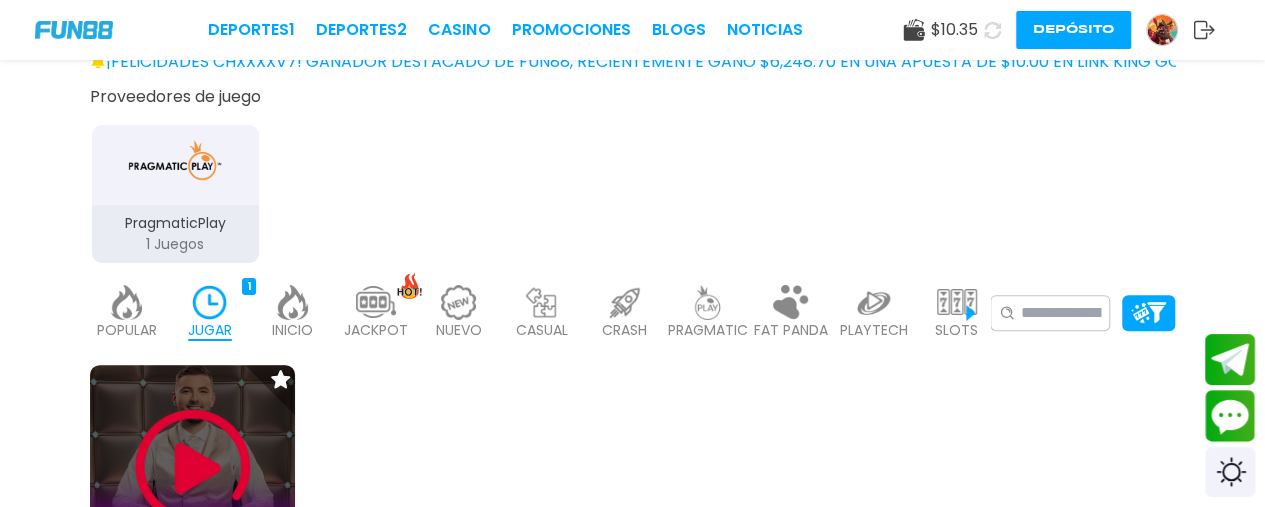 click at bounding box center [193, 467] 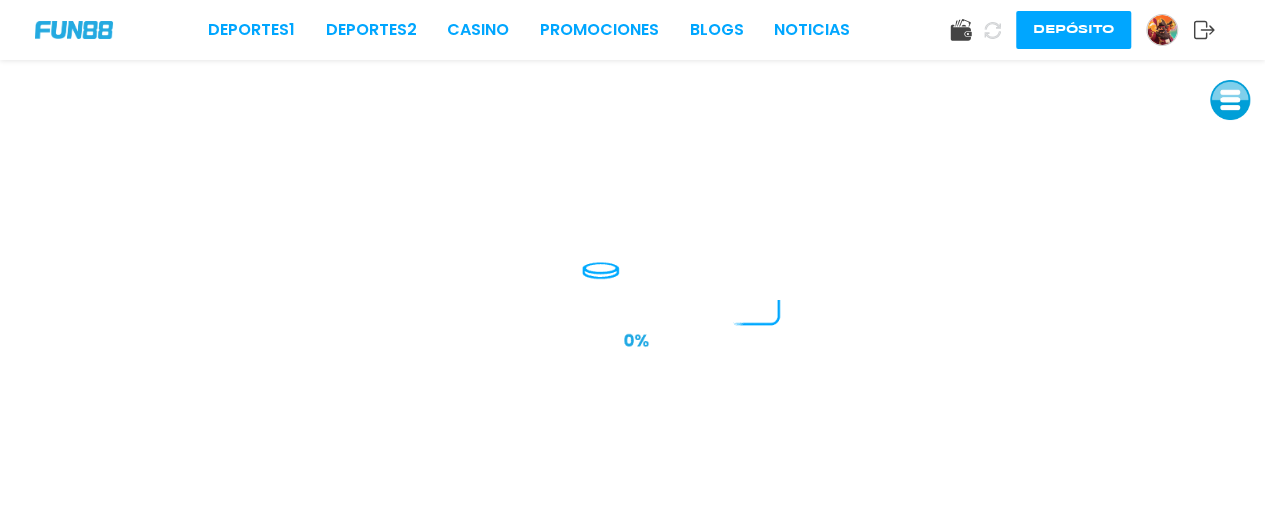 scroll, scrollTop: 0, scrollLeft: 0, axis: both 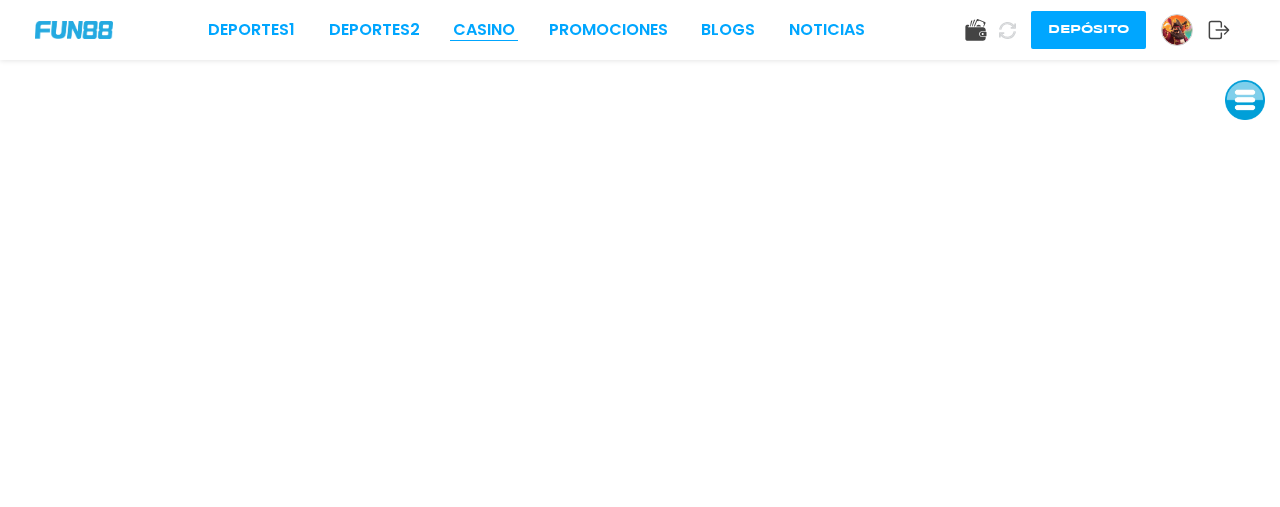 click on "CASINO" at bounding box center [484, 30] 